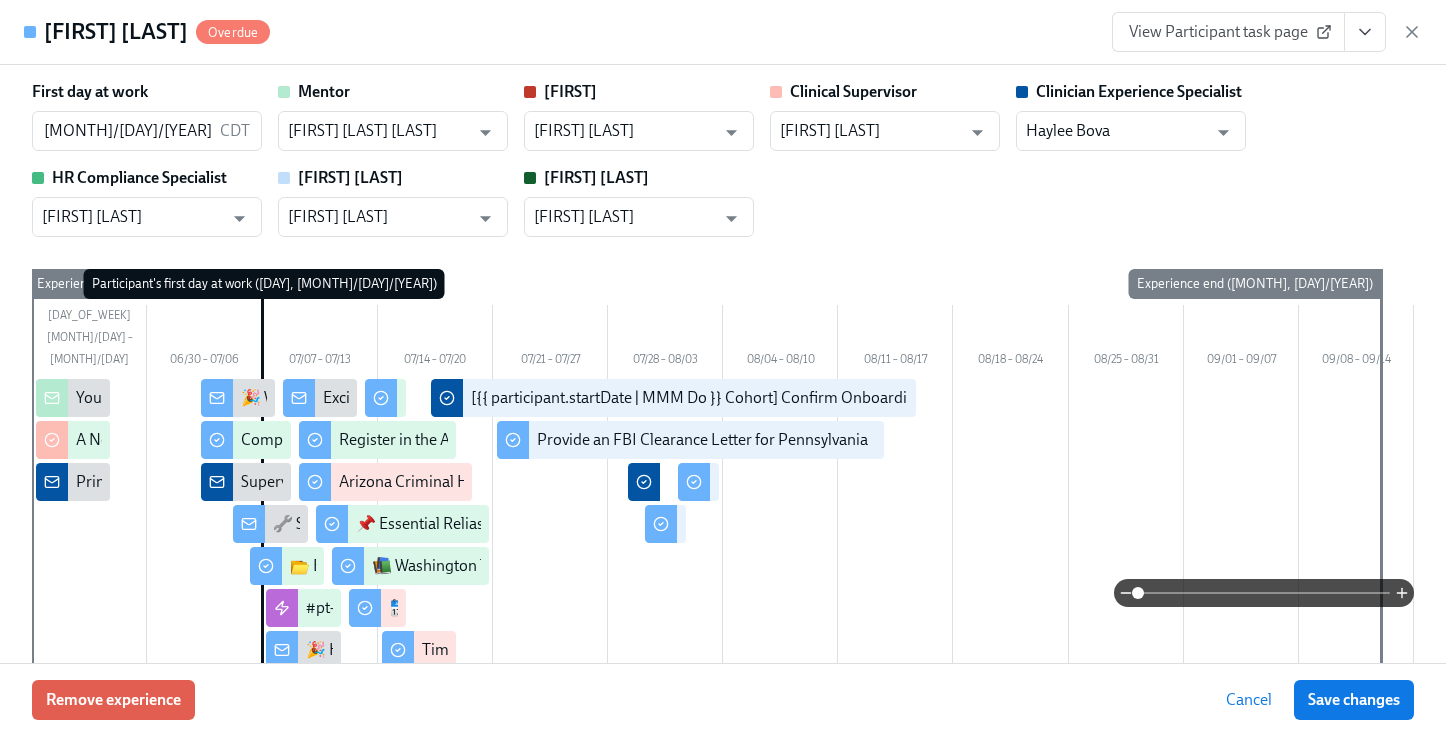 scroll, scrollTop: 2073, scrollLeft: 0, axis: vertical 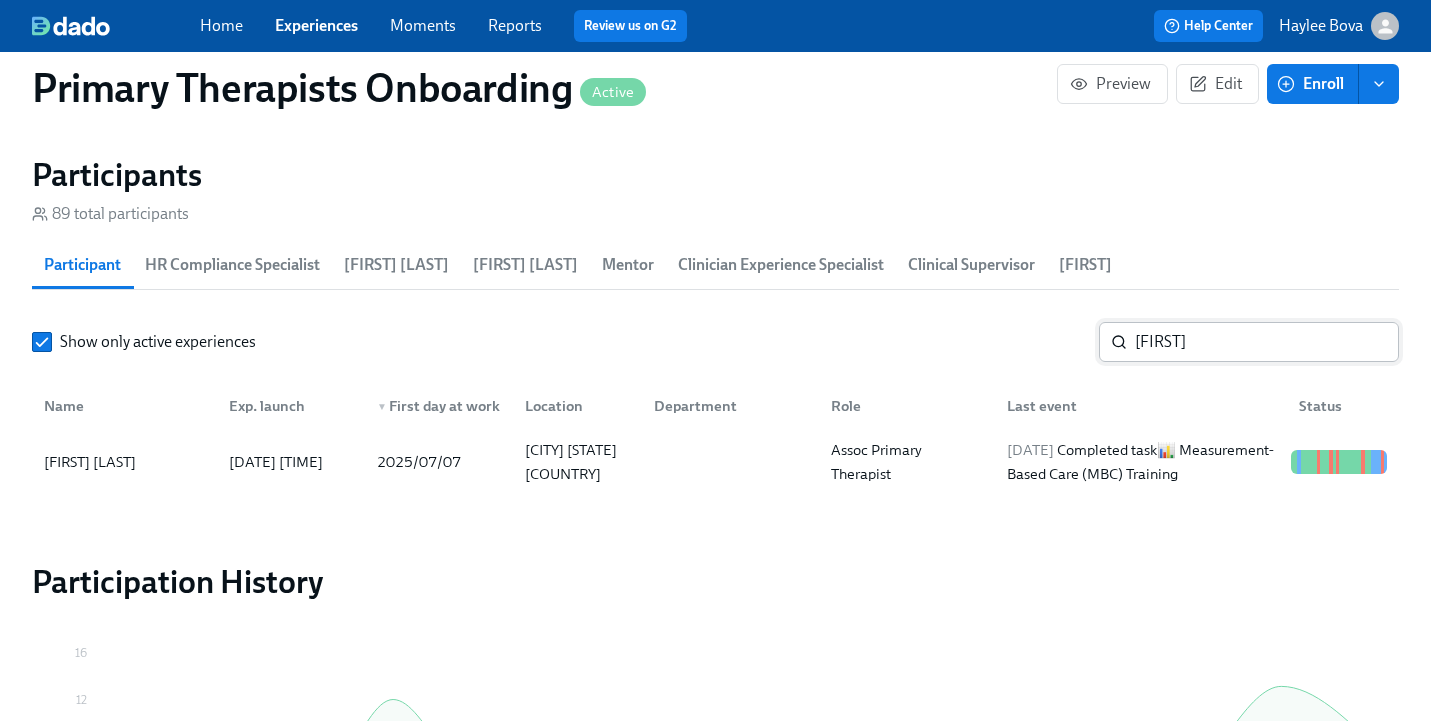 click on "[FIRST]" at bounding box center (1267, 342) 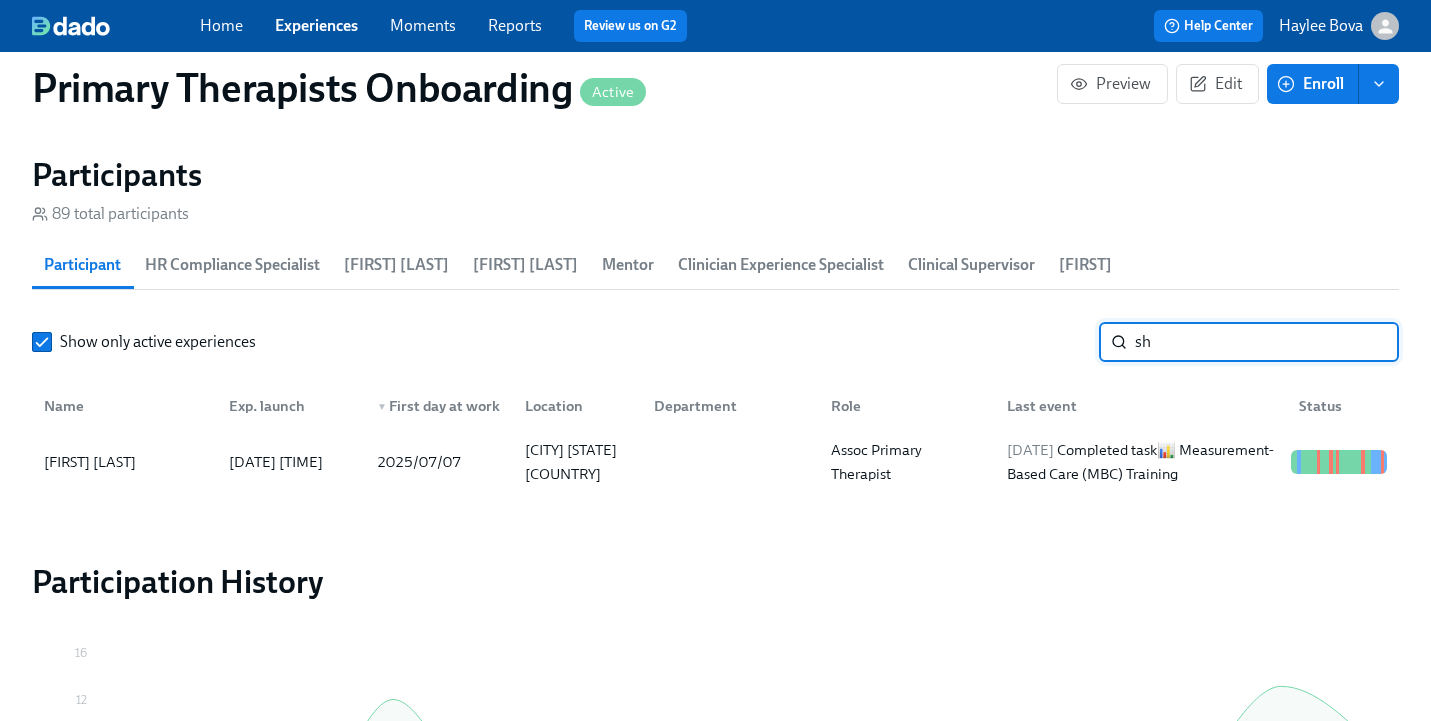 type on "s" 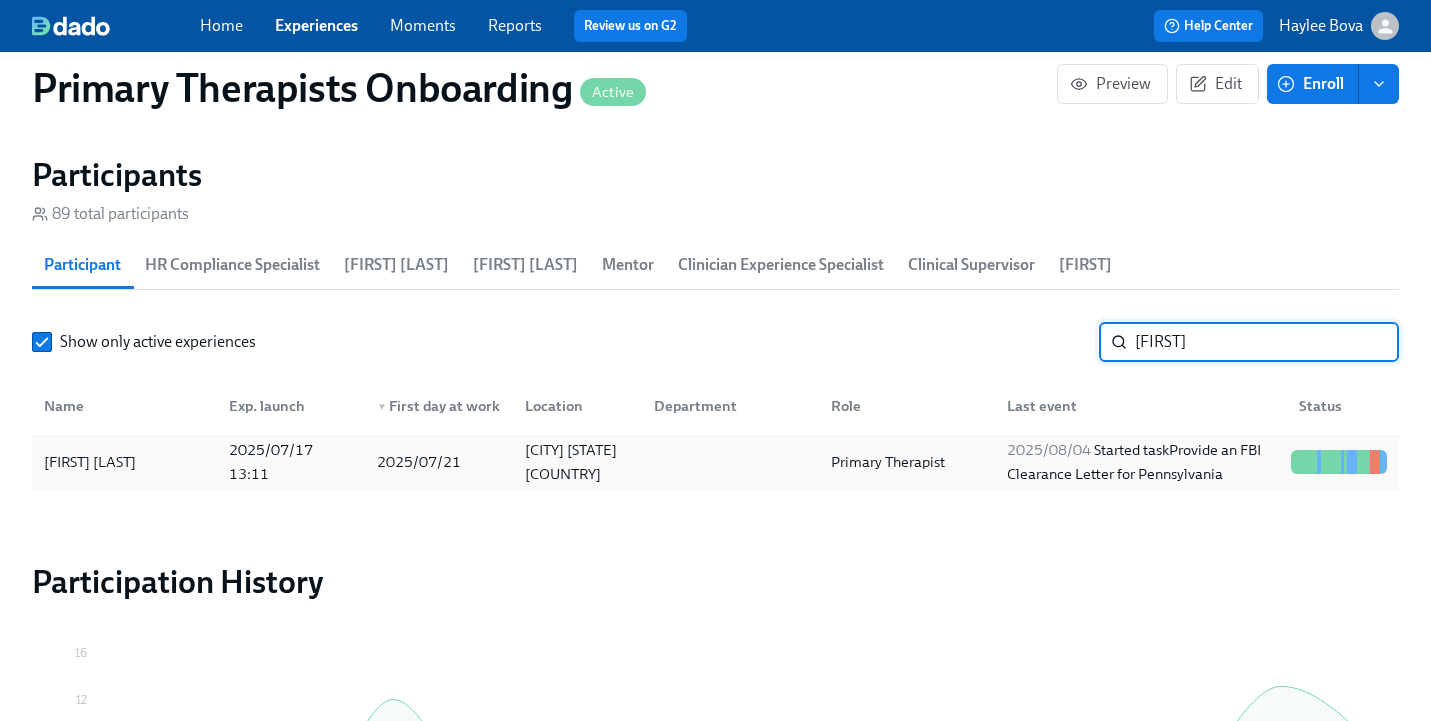 click on "[FIRST] [LAST]" at bounding box center [90, 462] 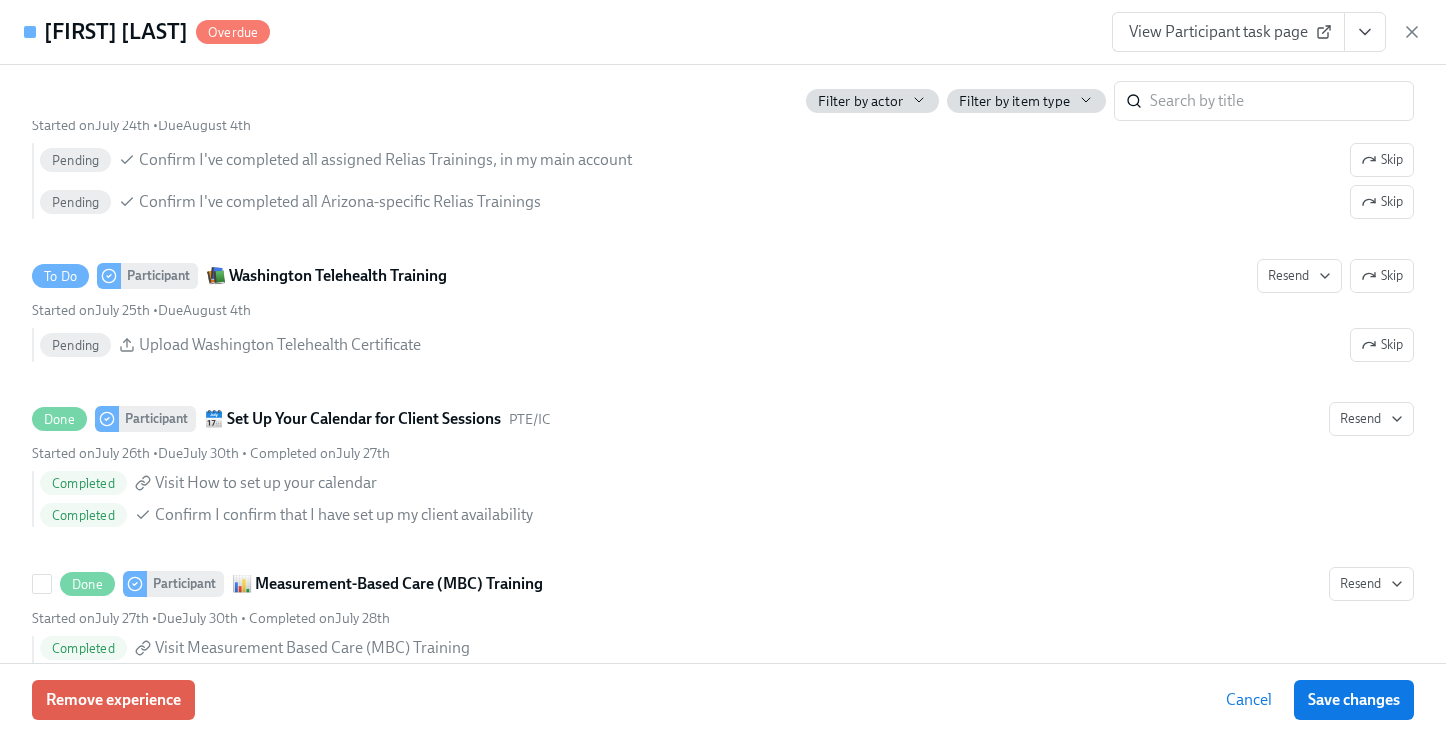 scroll, scrollTop: 4605, scrollLeft: 0, axis: vertical 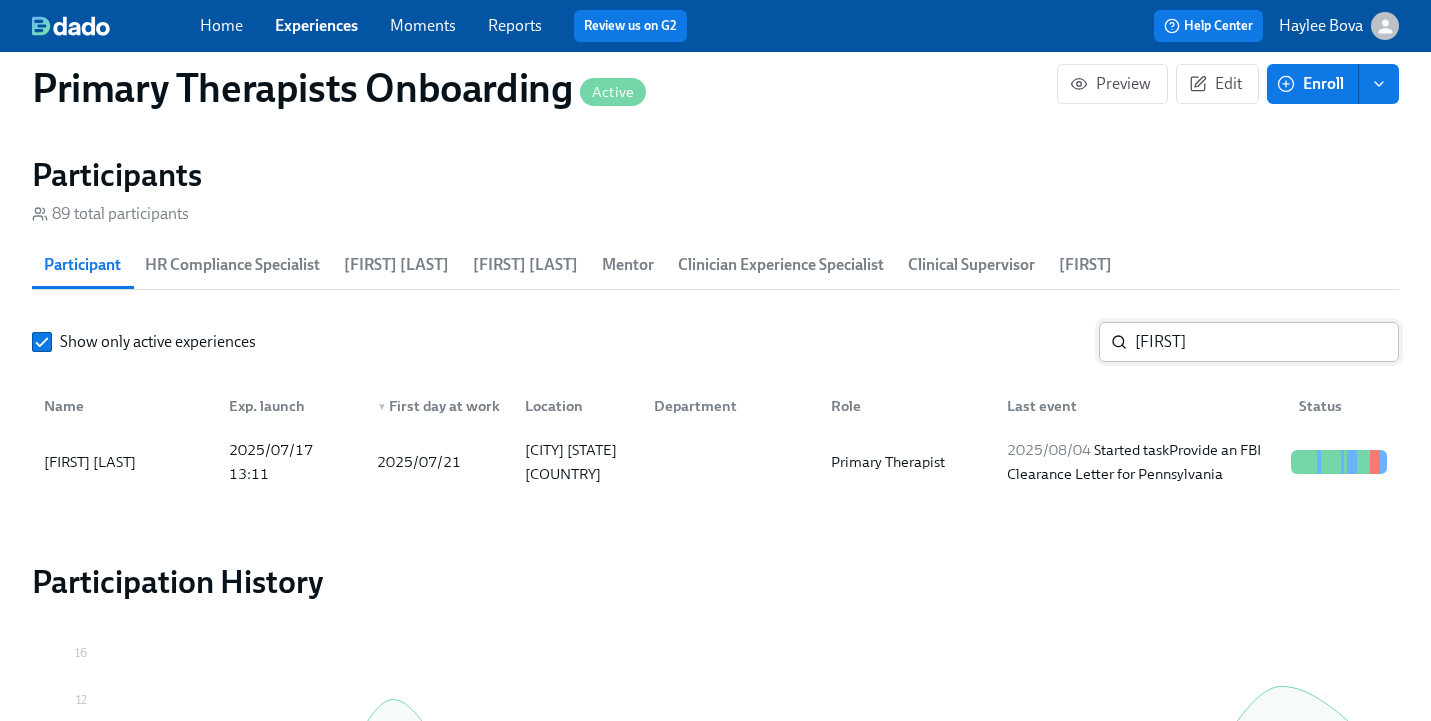 click on "[FIRST]" at bounding box center [1267, 342] 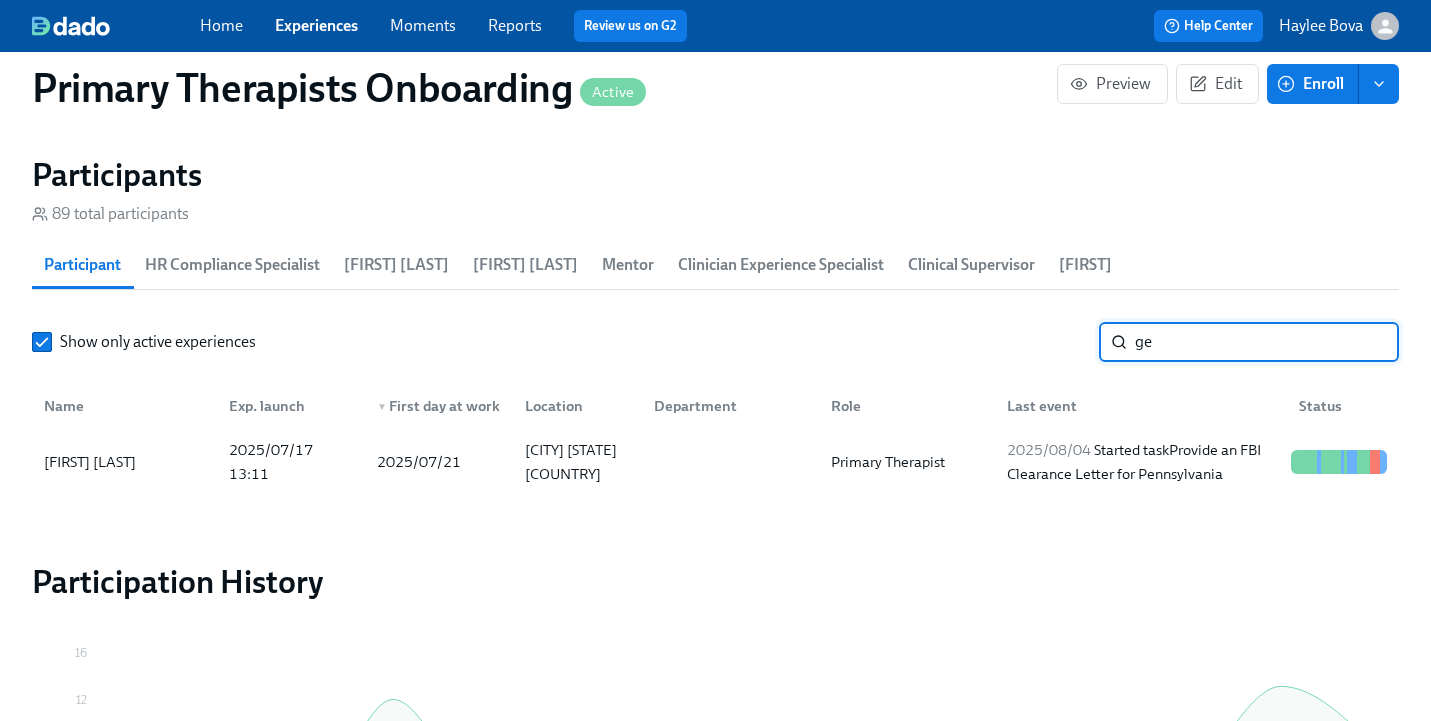 type on "g" 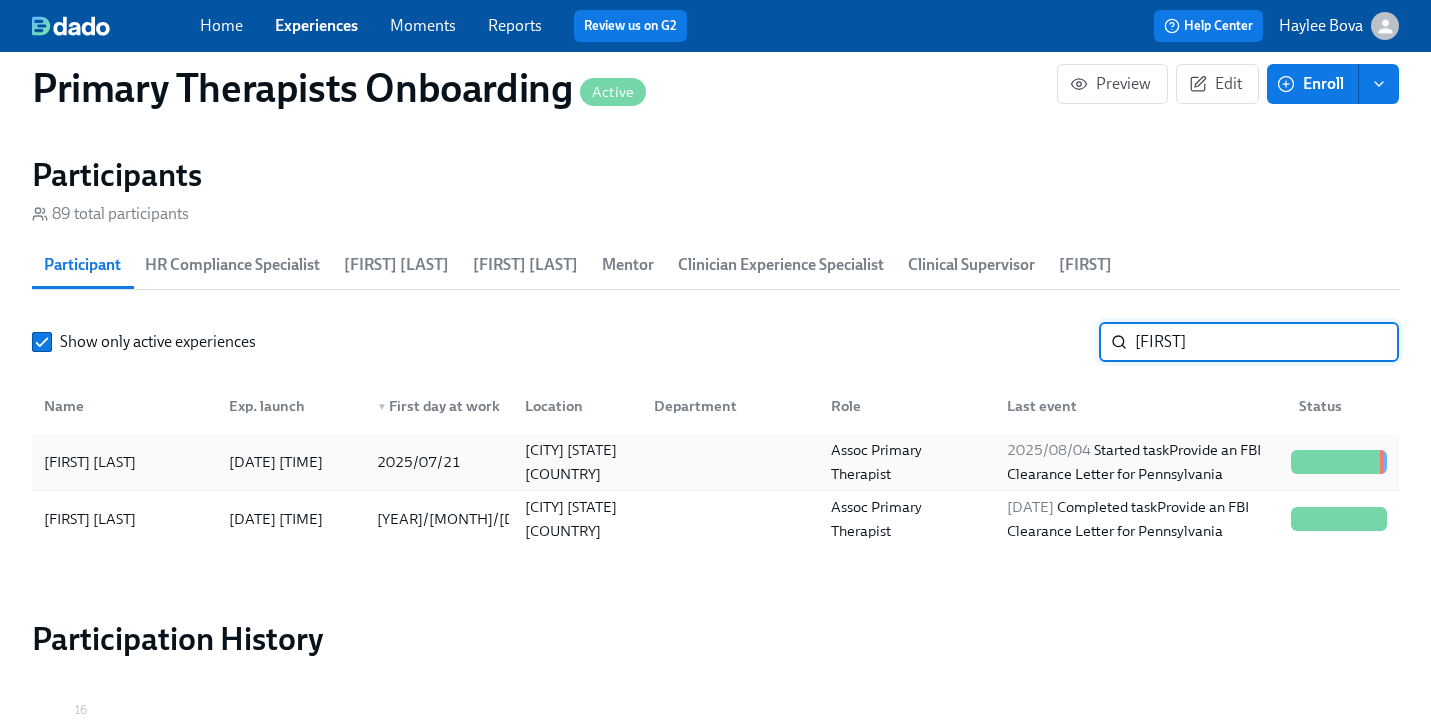 click on "[FIRST] [LAST]" at bounding box center (90, 462) 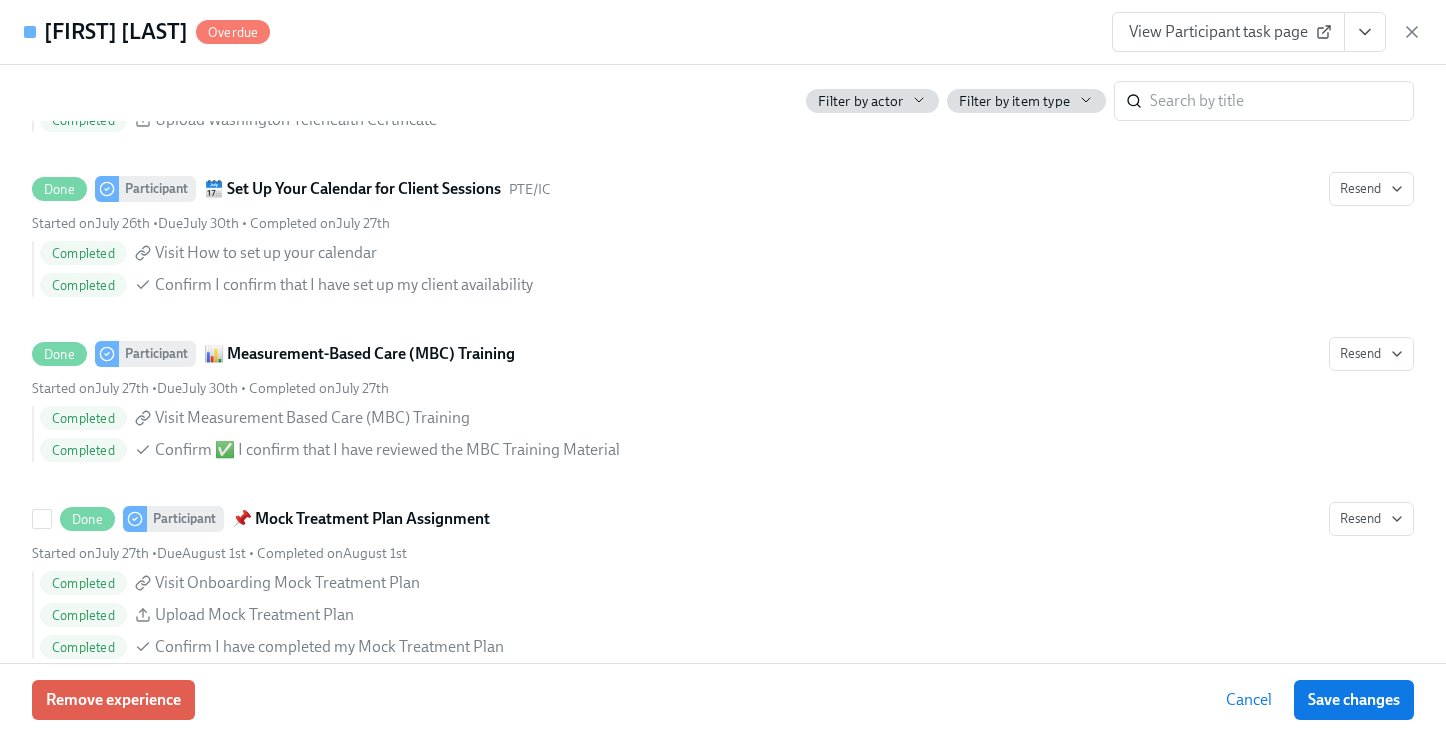 scroll, scrollTop: 4930, scrollLeft: 0, axis: vertical 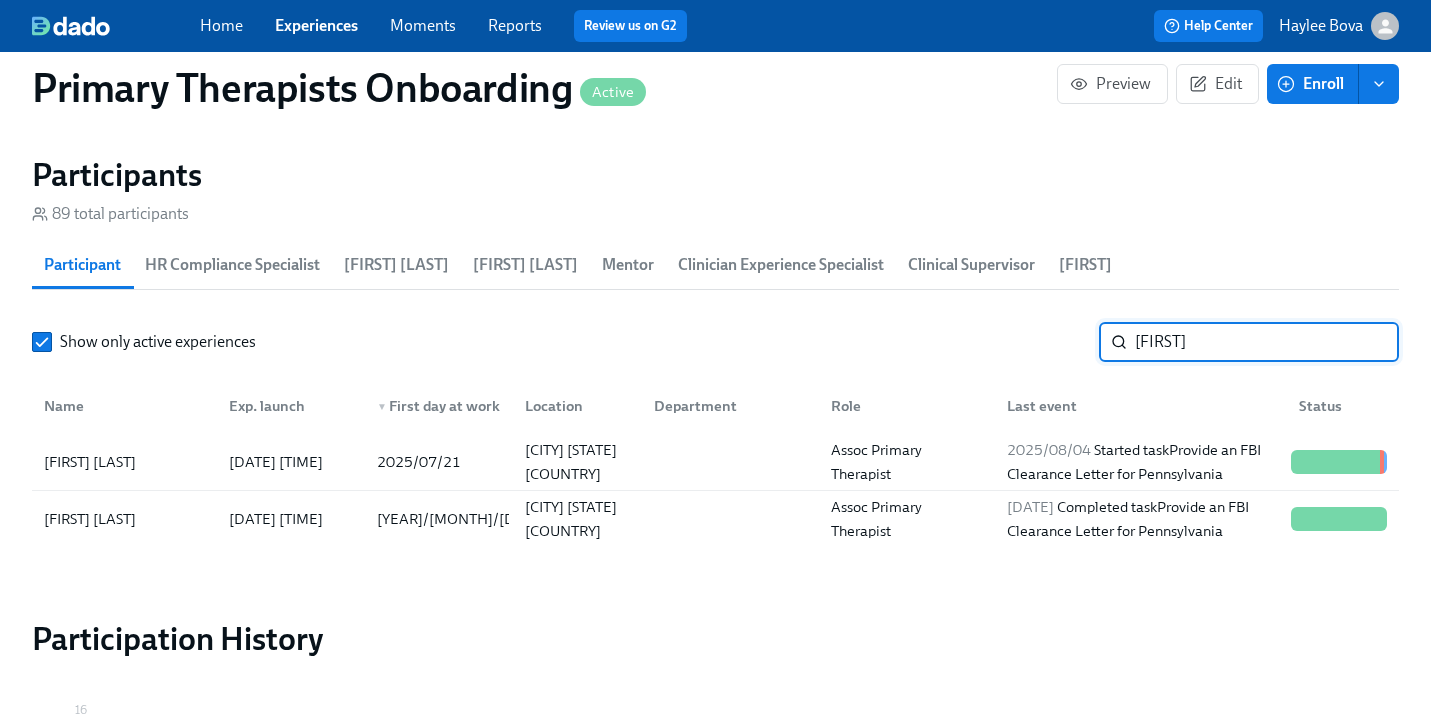 click on "[FIRST]" at bounding box center (1267, 342) 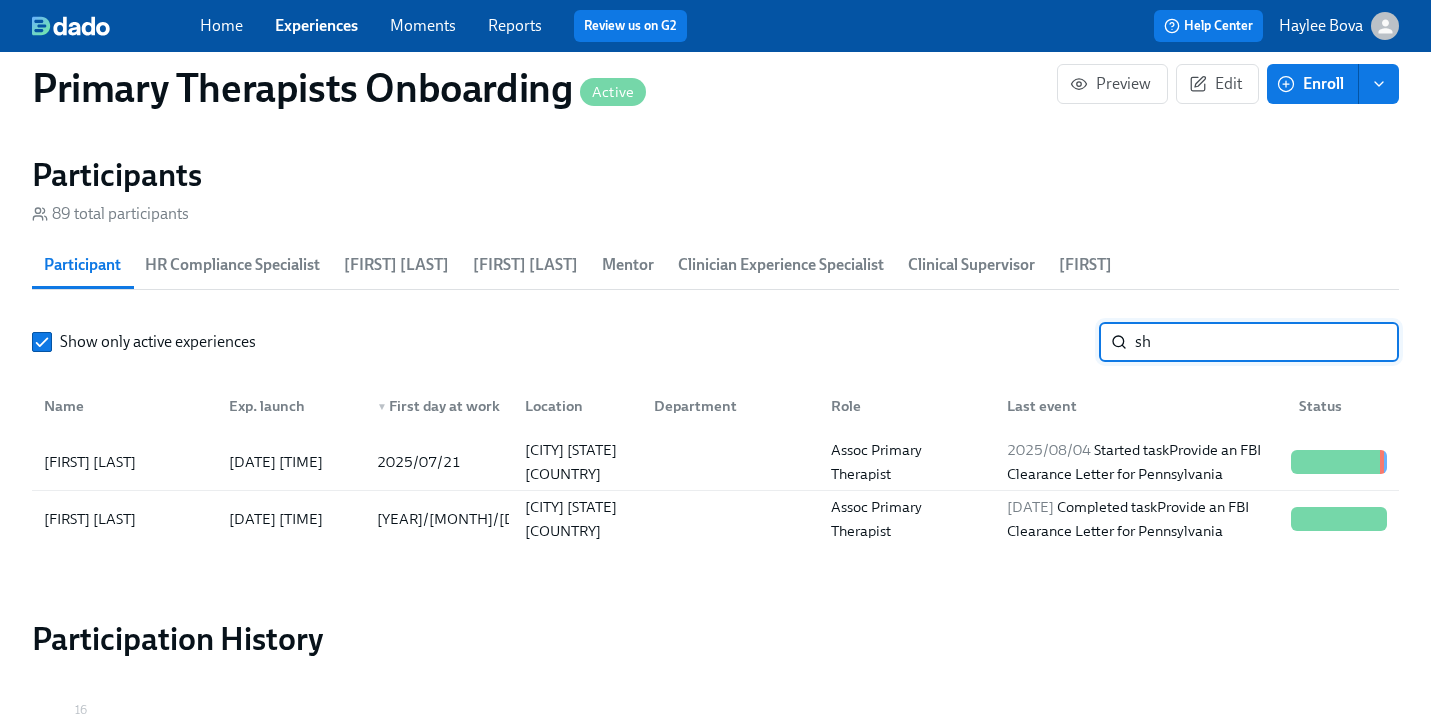 type on "s" 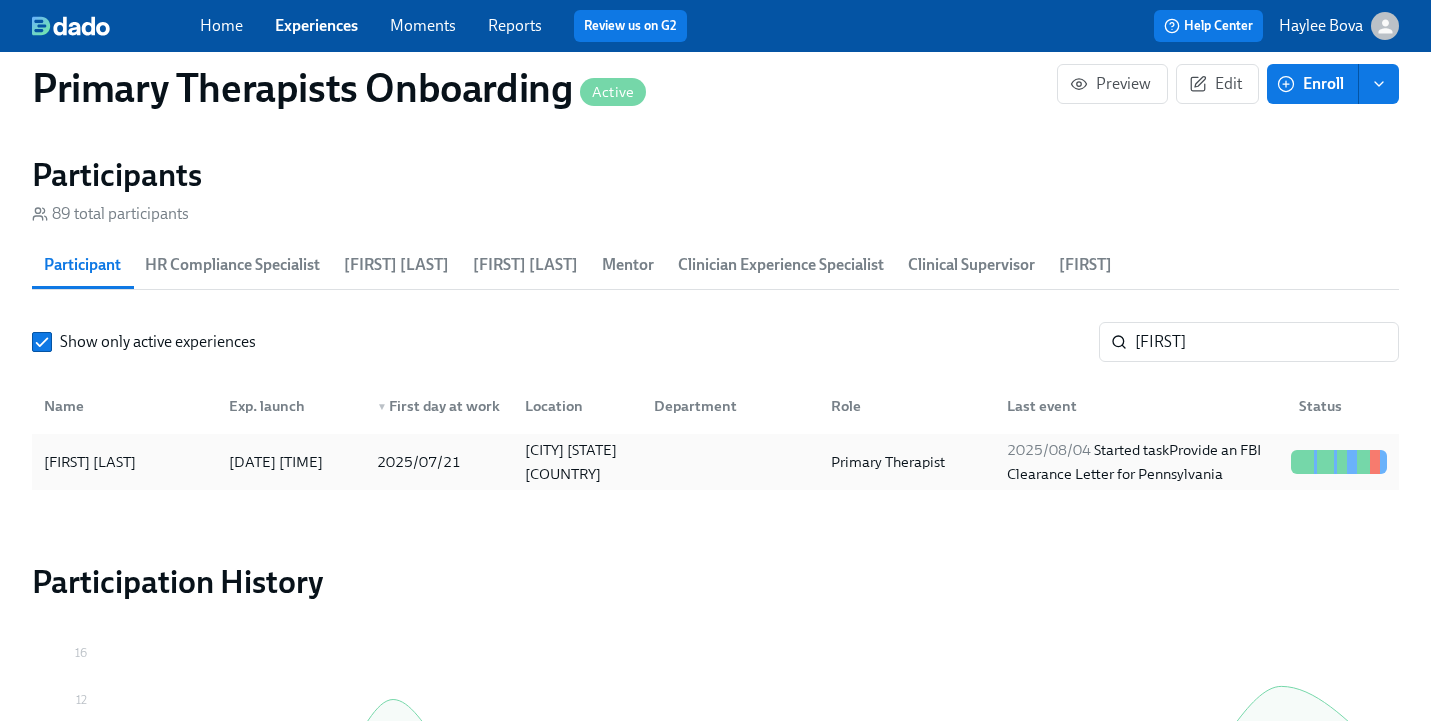 click on "[FIRST] [LAST]" at bounding box center (124, 462) 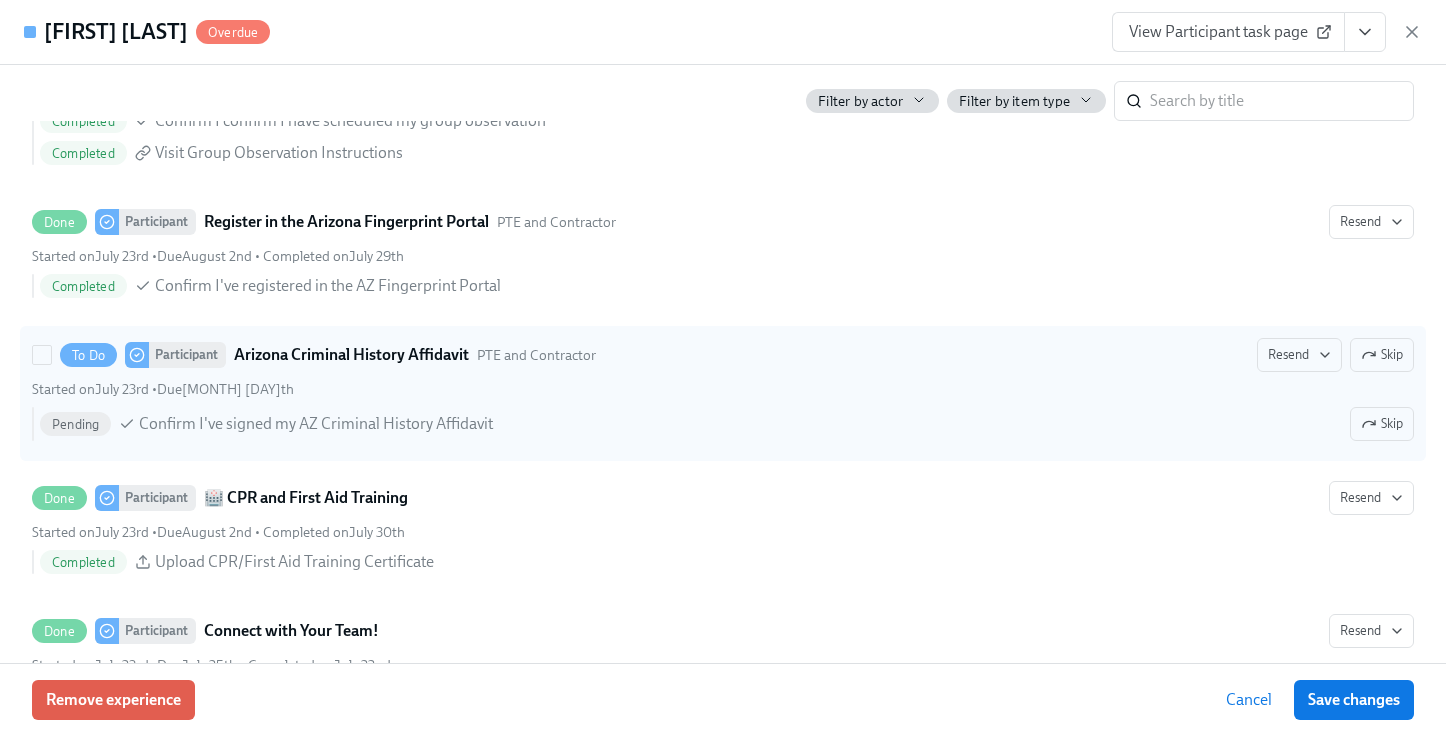 scroll, scrollTop: 3386, scrollLeft: 0, axis: vertical 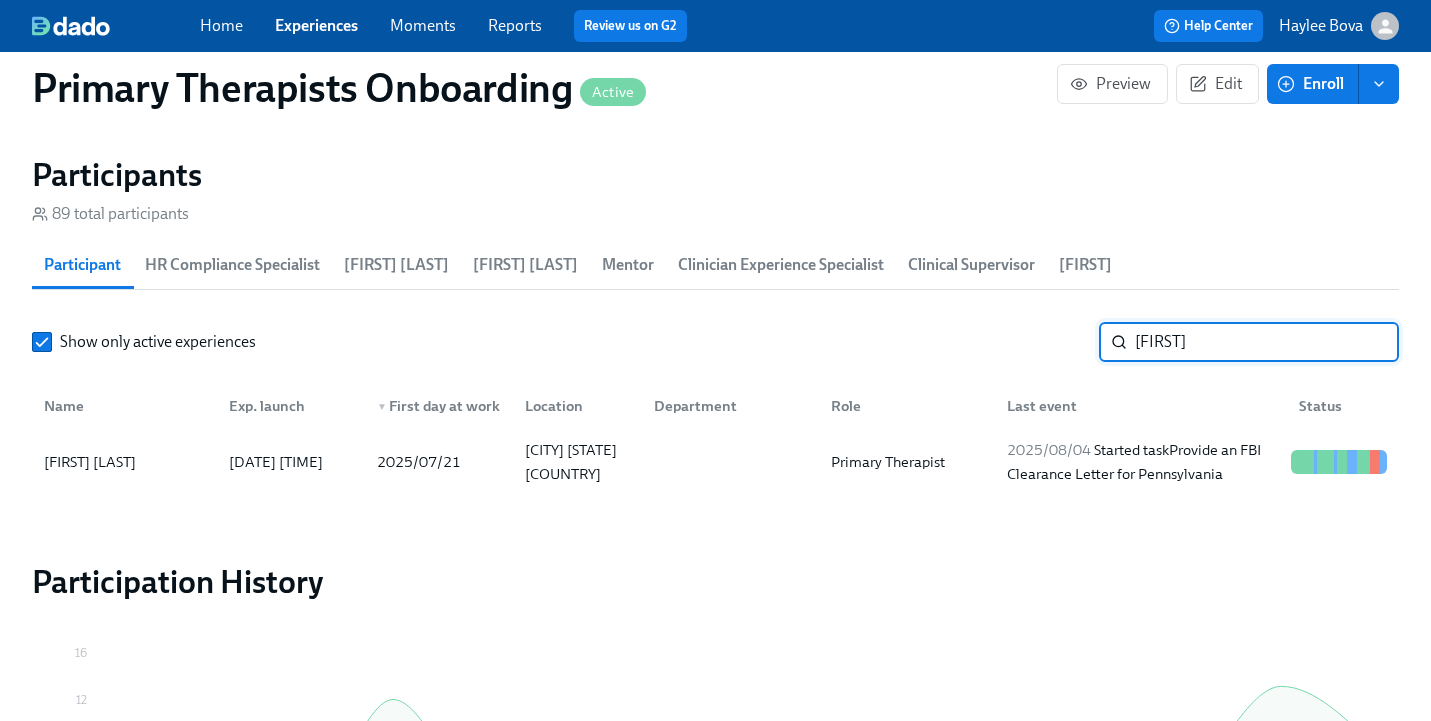 click on "[FIRST]" at bounding box center [1267, 342] 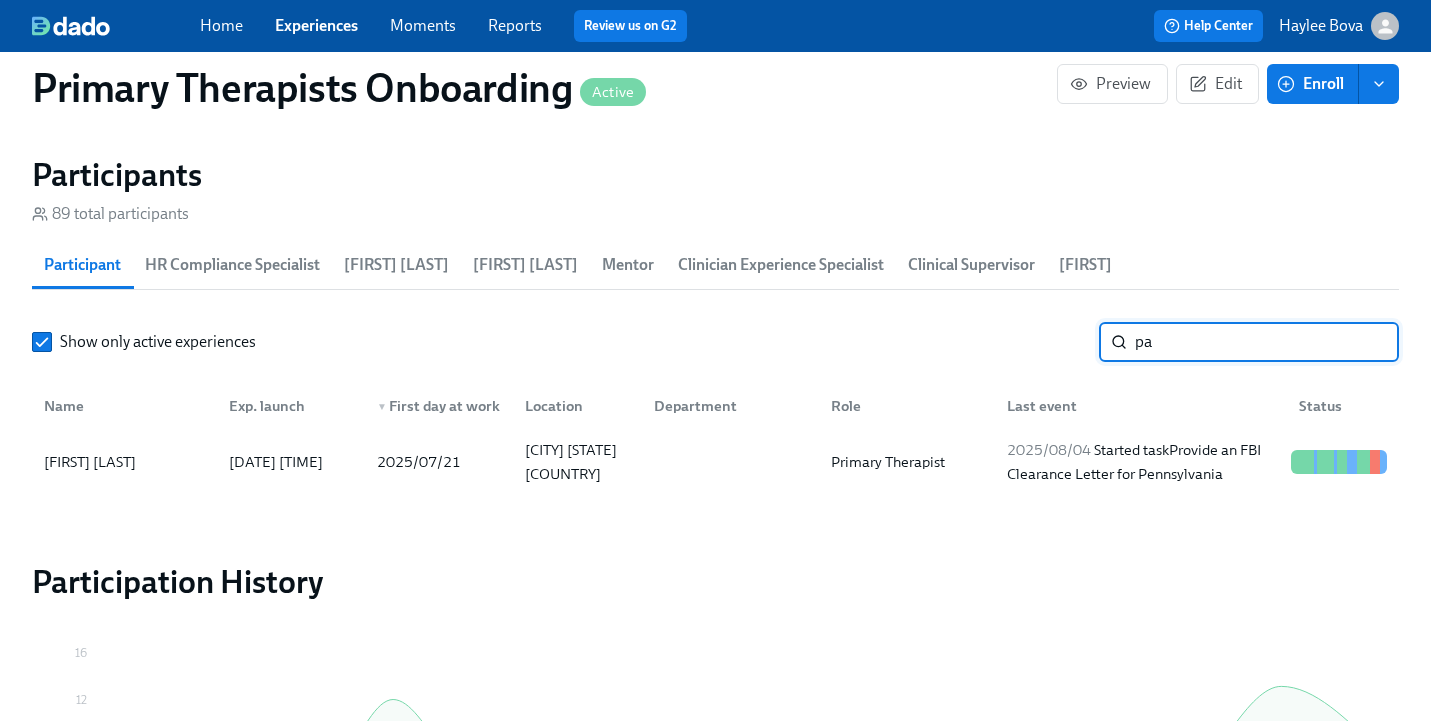 type on "p" 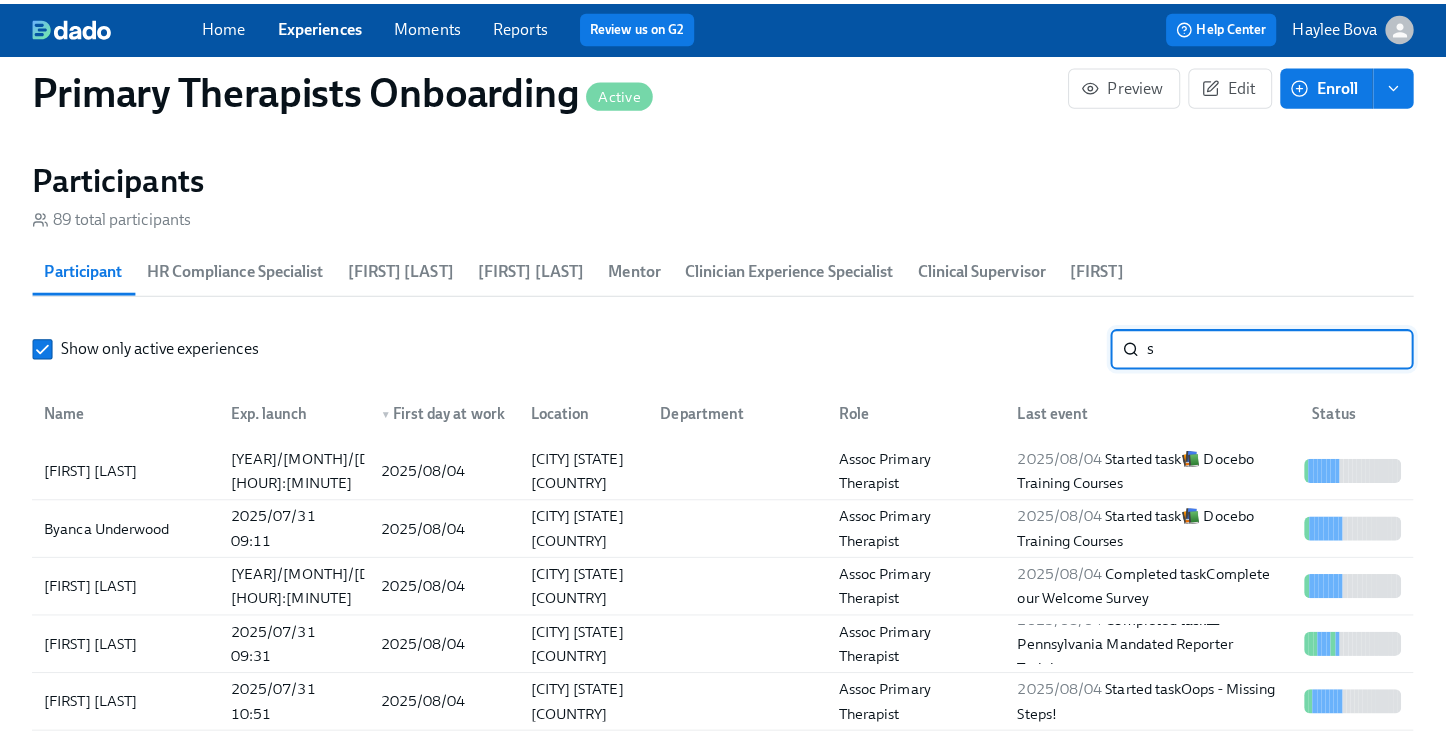 scroll, scrollTop: 0, scrollLeft: 25477, axis: horizontal 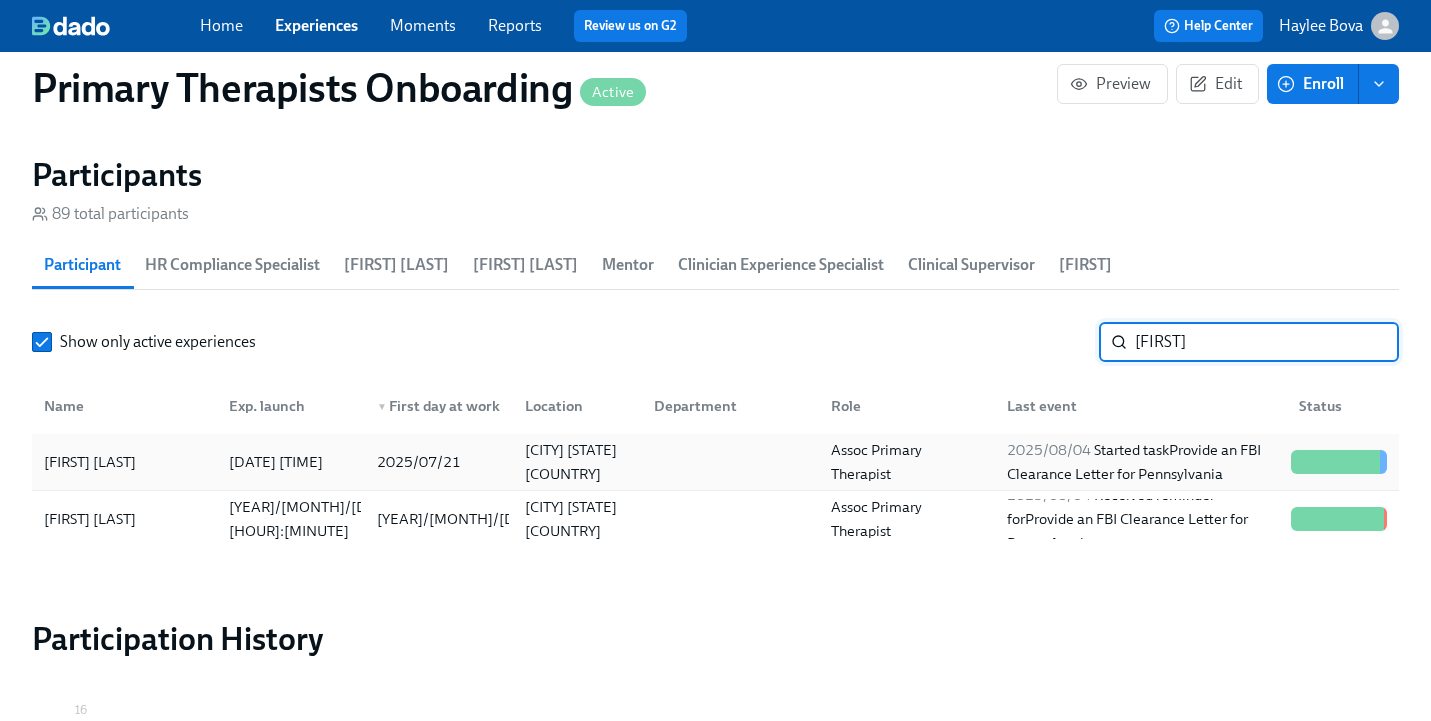 type on "[FIRST]" 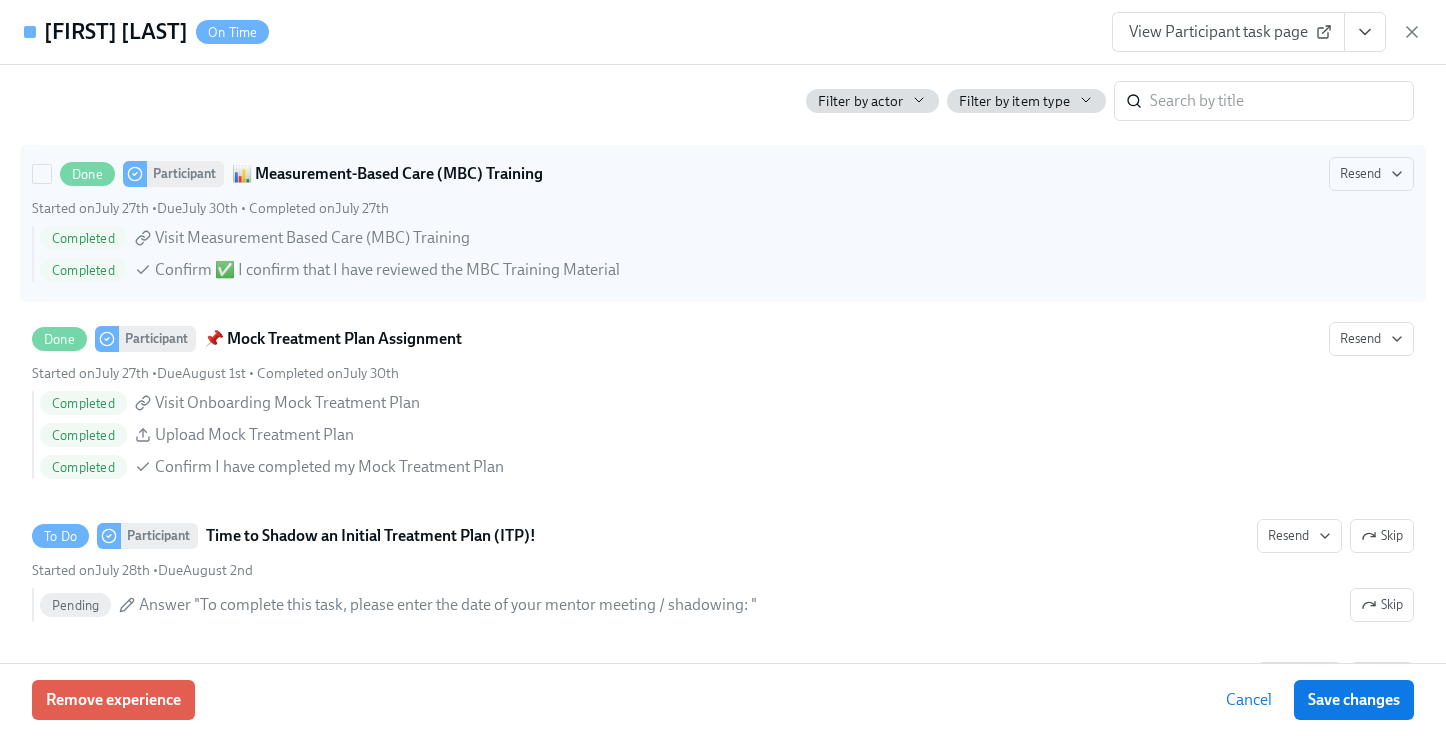scroll, scrollTop: 4687, scrollLeft: 0, axis: vertical 